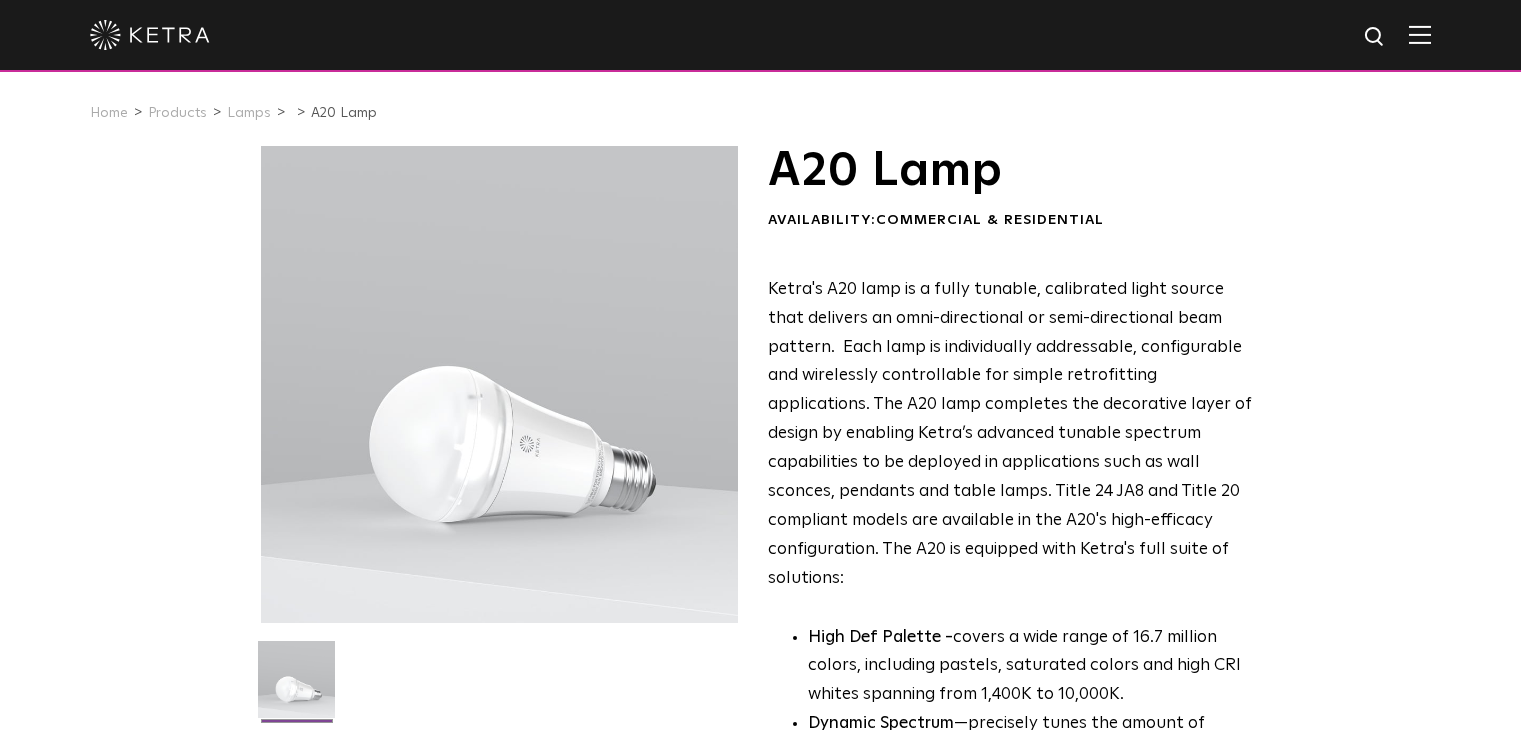 scroll, scrollTop: 0, scrollLeft: 0, axis: both 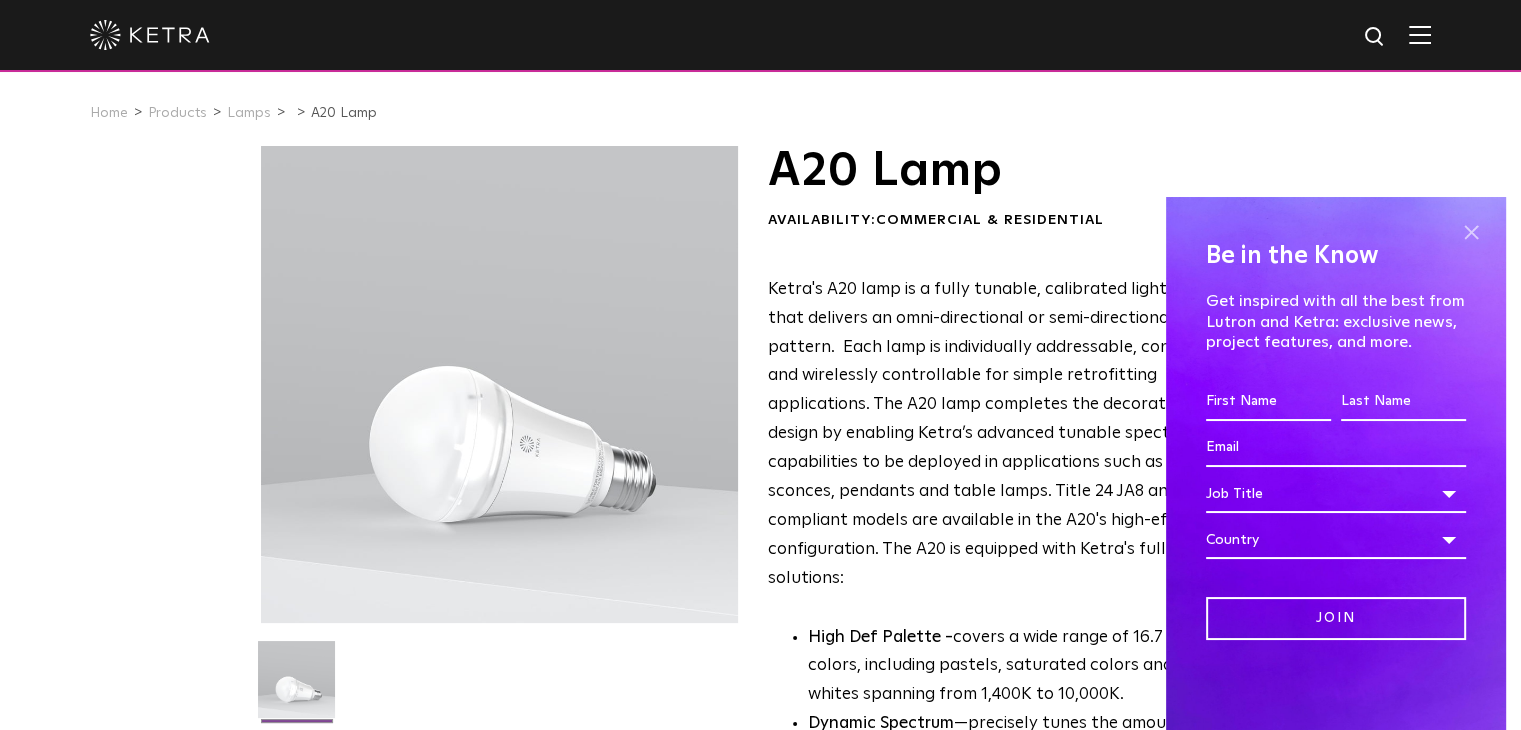 click at bounding box center [1471, 232] 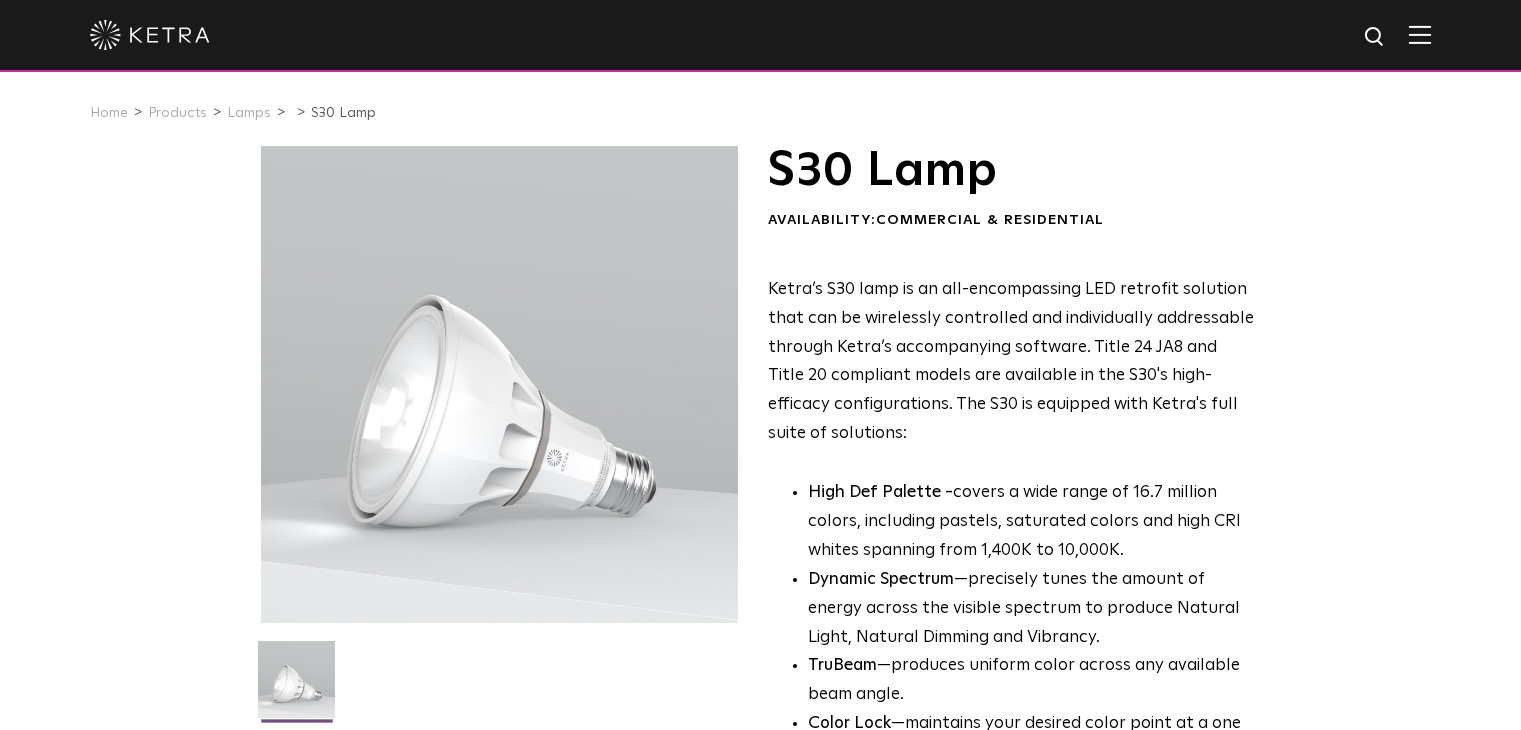scroll, scrollTop: 0, scrollLeft: 0, axis: both 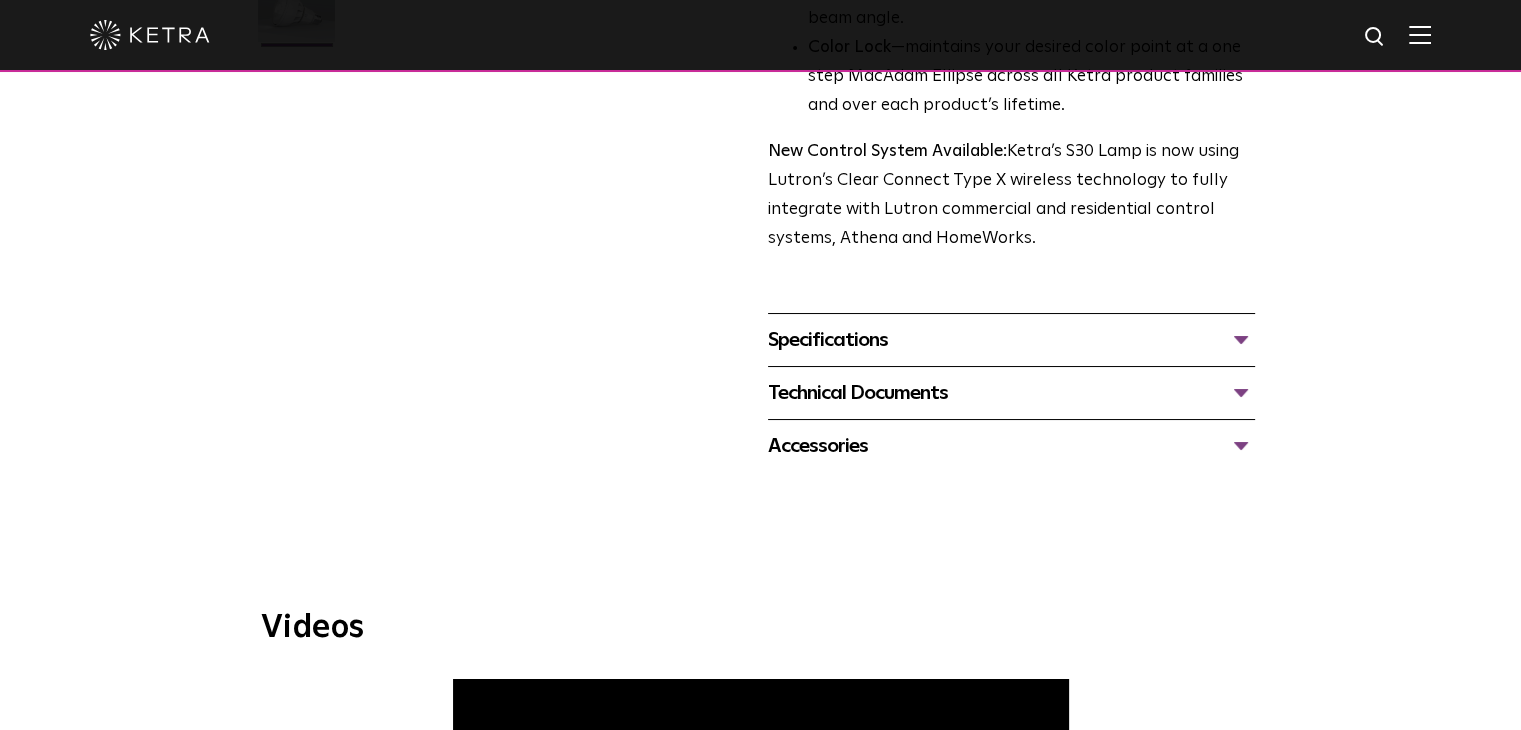 click on "Specifications" at bounding box center (1011, 340) 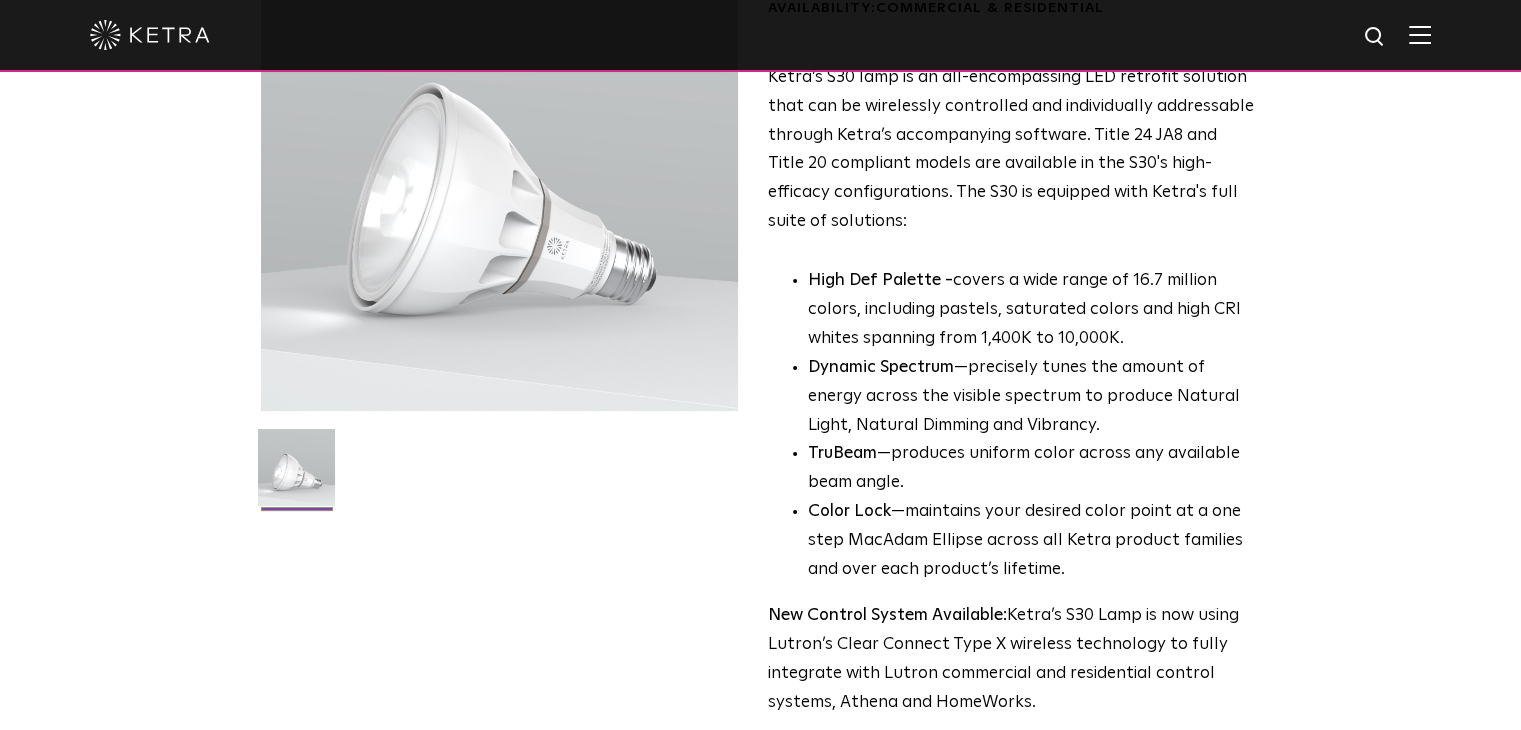 scroll, scrollTop: 0, scrollLeft: 0, axis: both 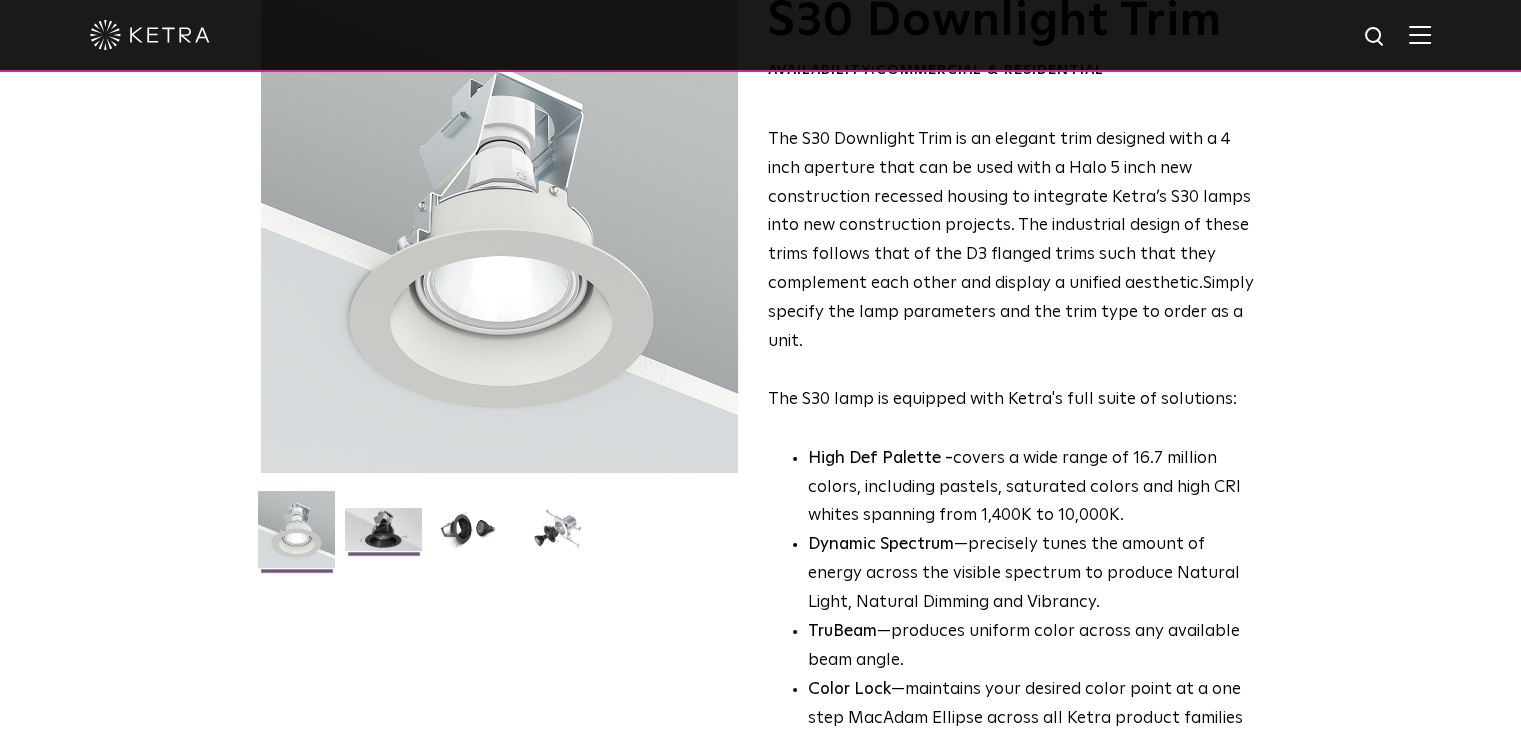 click at bounding box center [383, 537] 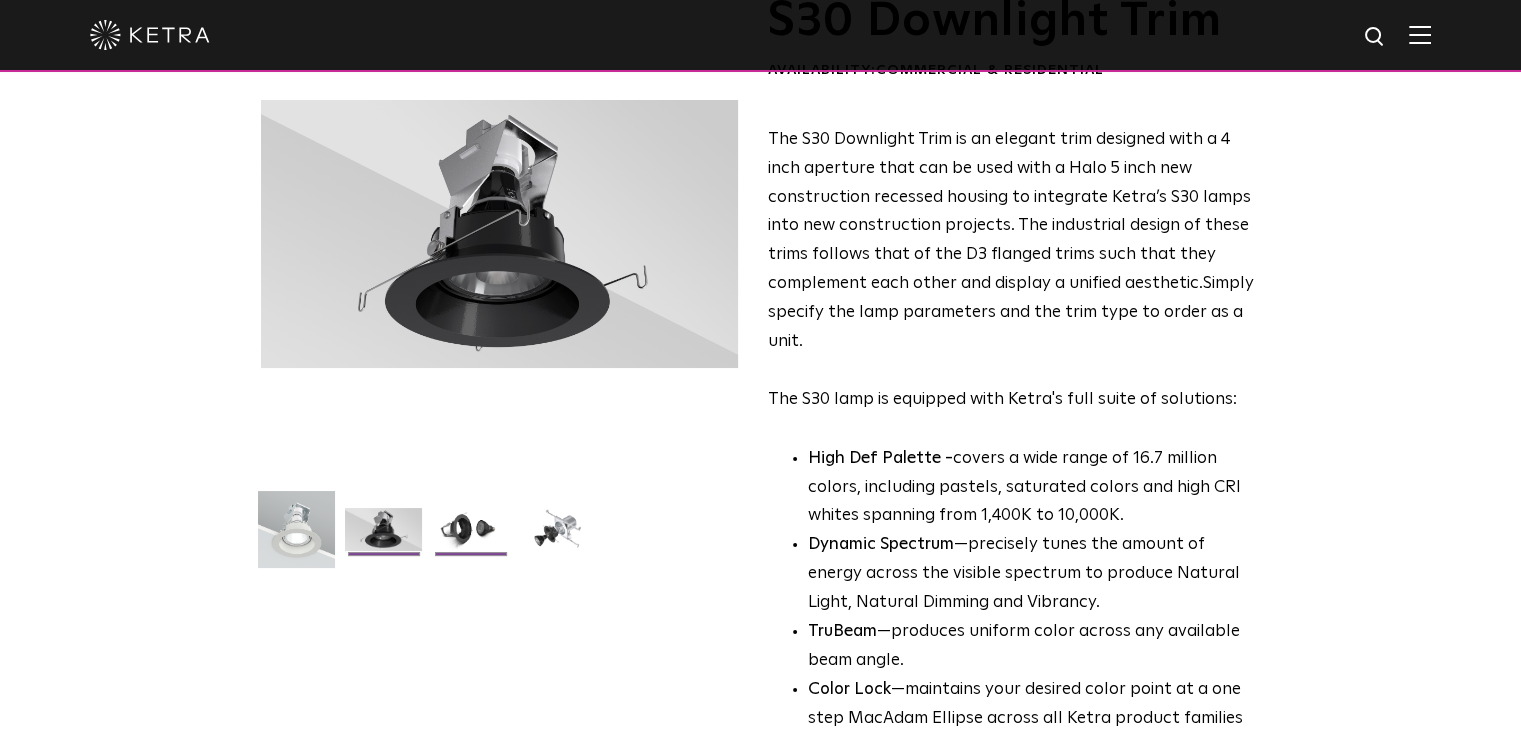 click at bounding box center (470, 537) 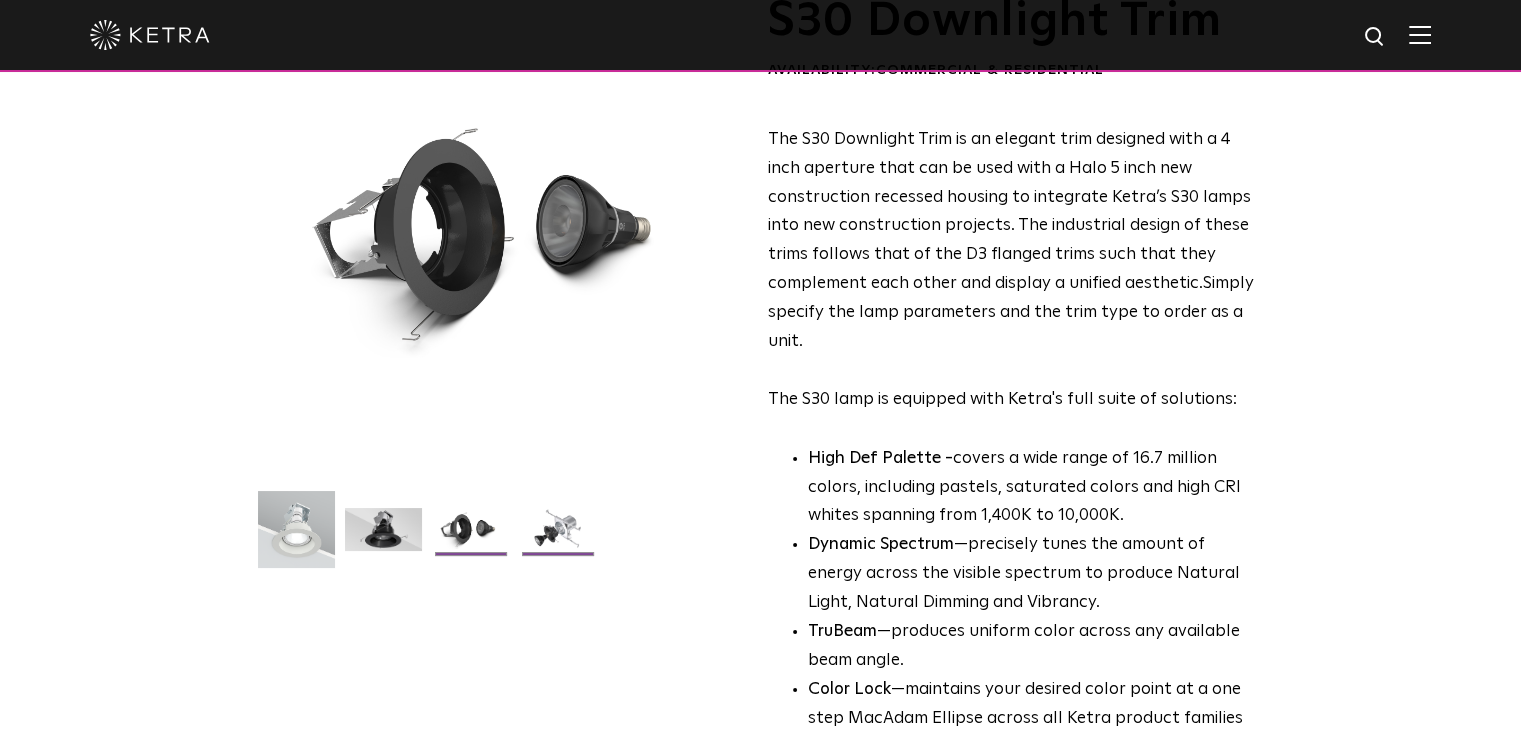 click at bounding box center (557, 537) 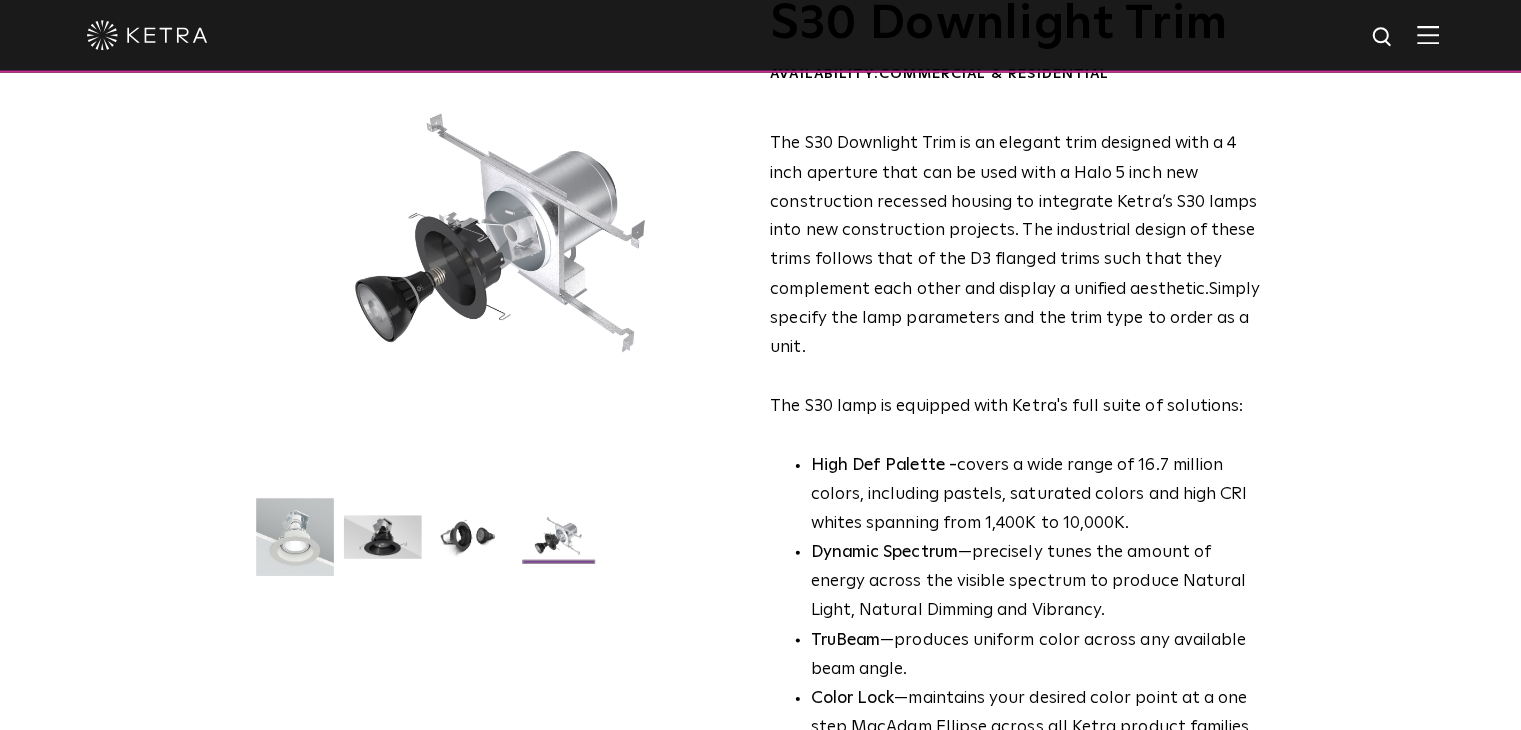 scroll, scrollTop: 144, scrollLeft: 0, axis: vertical 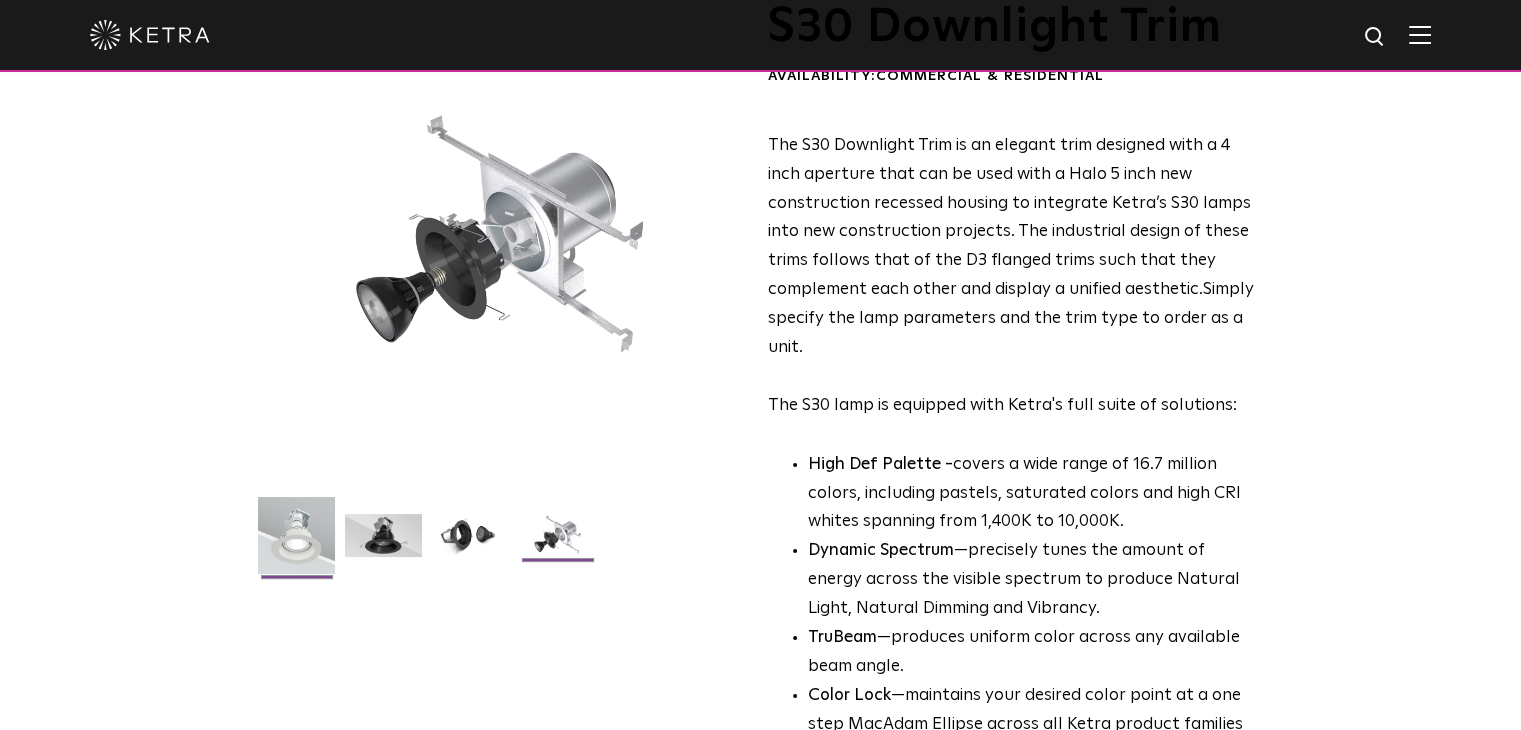 click at bounding box center (296, 543) 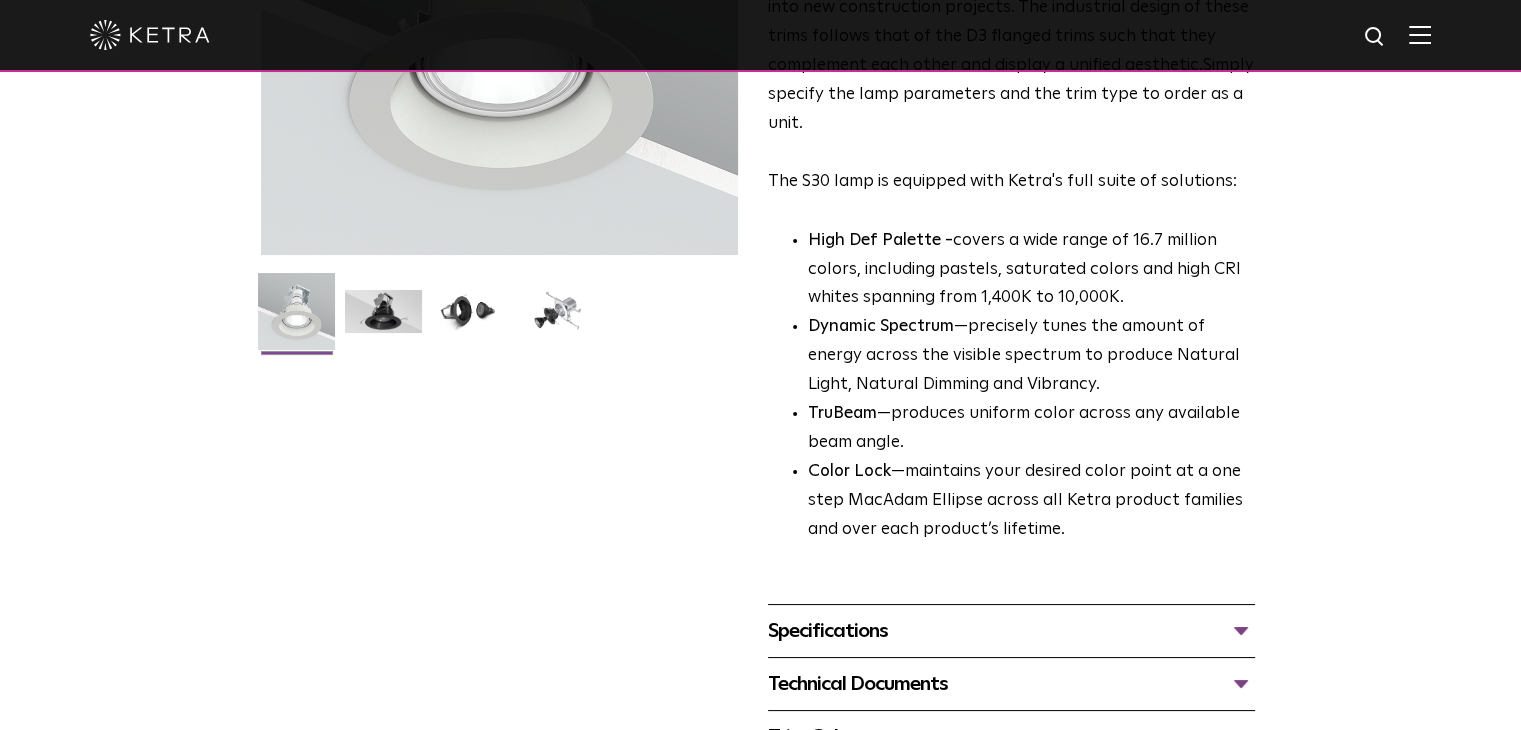 scroll, scrollTop: 0, scrollLeft: 0, axis: both 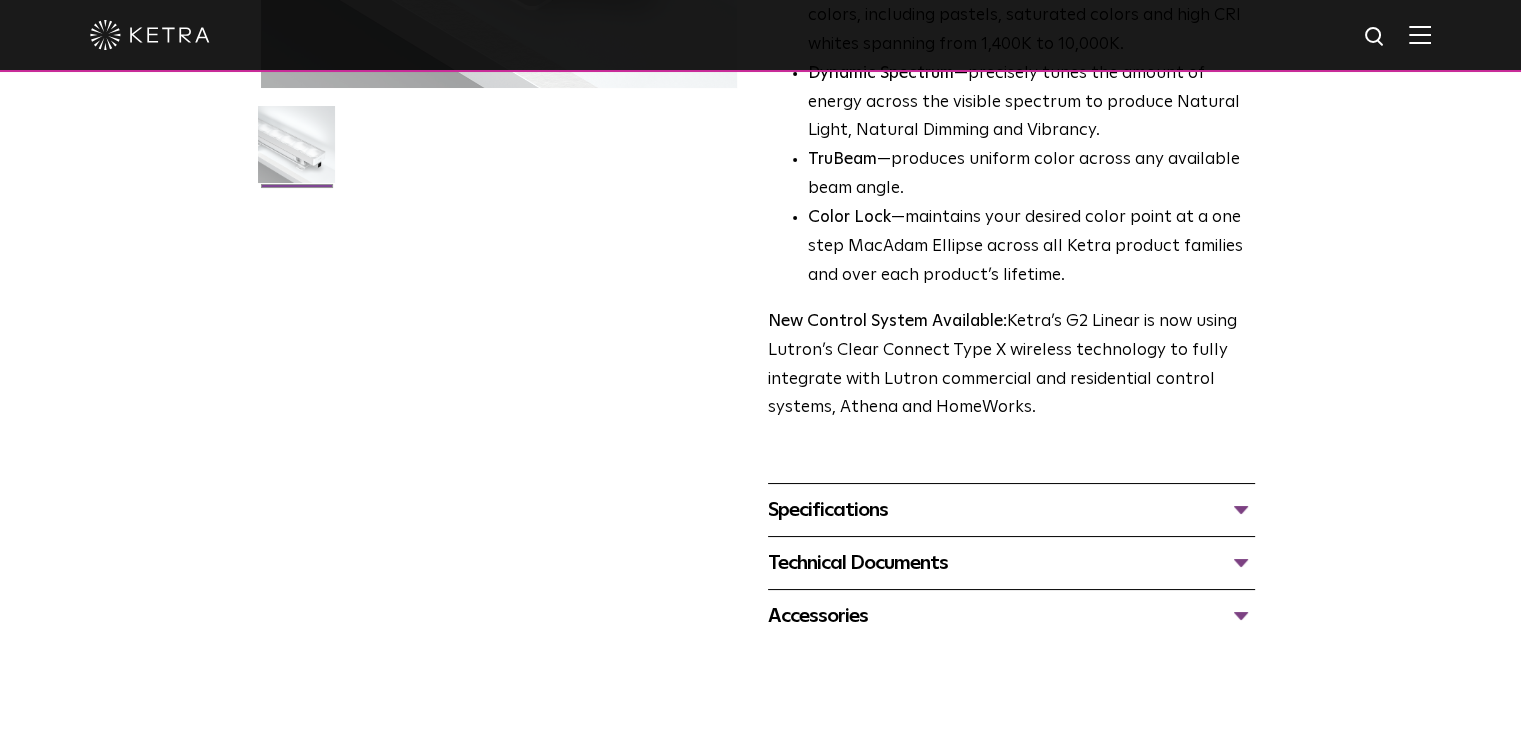 click on "Specifications" at bounding box center [1011, 510] 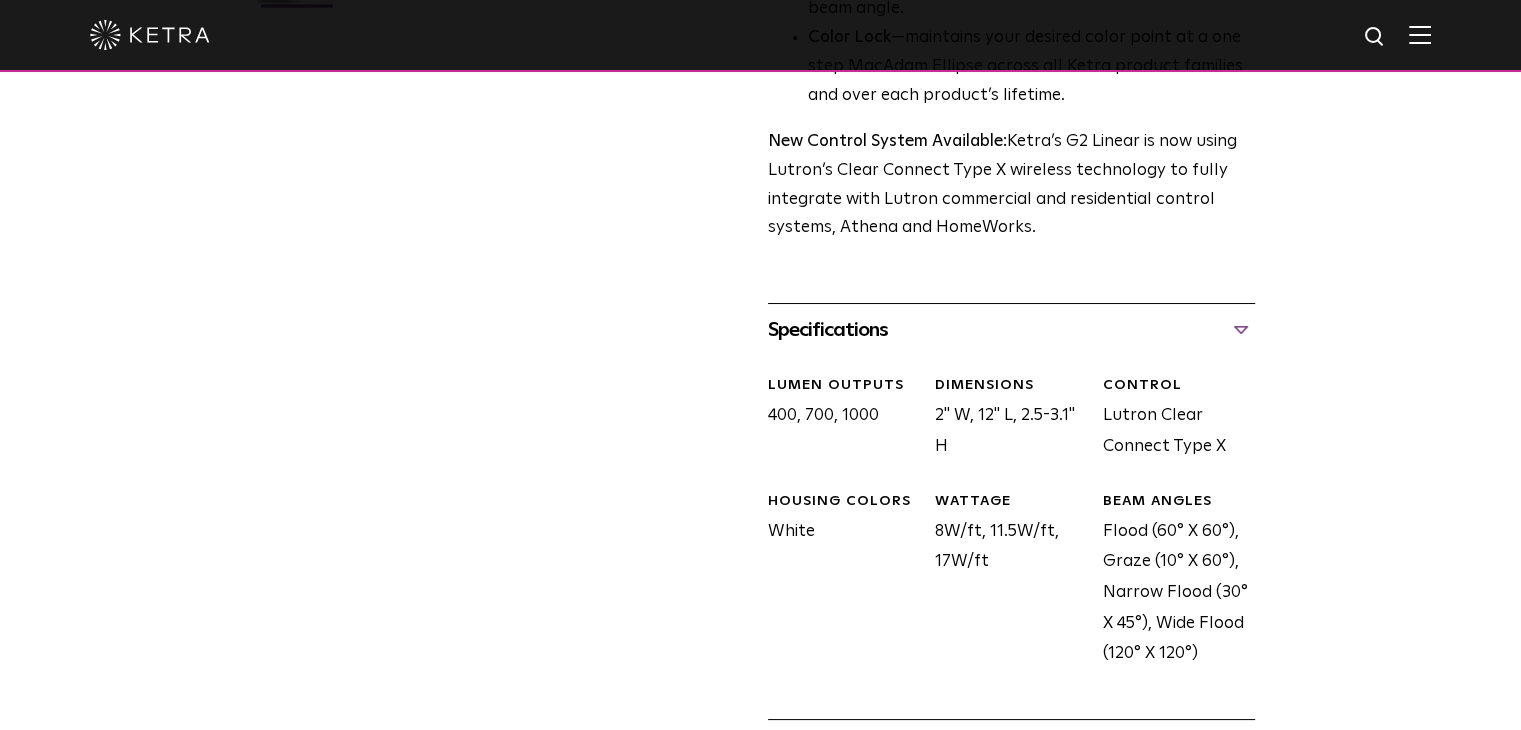 scroll, scrollTop: 723, scrollLeft: 0, axis: vertical 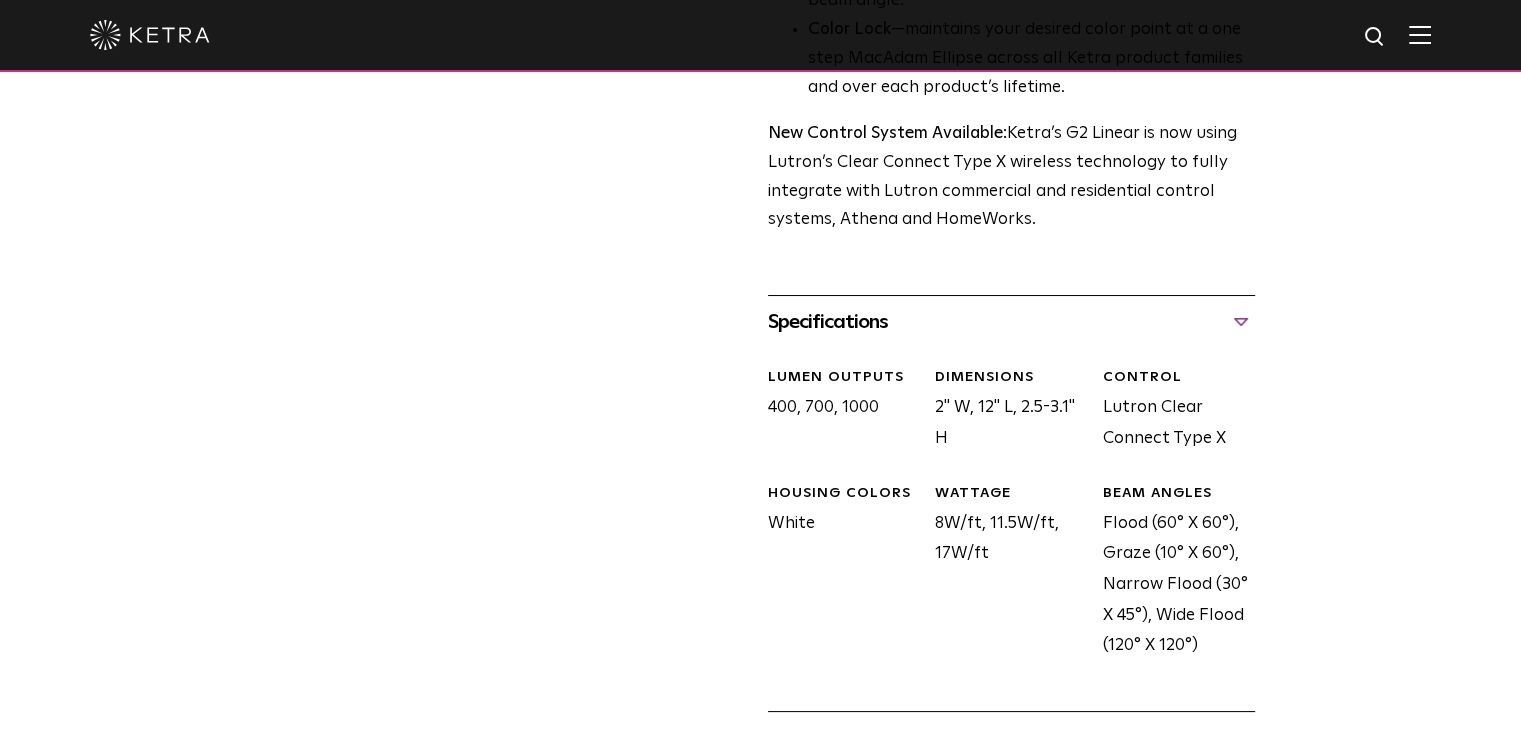 click on "G2 Linear
Availability:  Commercial & Residential
Ketra’s high-output linear accent luminaires are ideally suited for cove, wall-wash and grazing applications. Utilizing Ketra’s superior optical design, the G2 delivers exquisite beam quality, resulting in uniform color and intensity across walls and ceilings.  The G2 family can be configured and managed on Ketra’s accompanying network. Every G2 is equipped with Ketra's full suite of unique solutions:
High Def Palette -  covers a wide range of 16.7 million colors, including pastels, saturated colors and high CRI whites spanning from 1,400K to 10,000K.
Dynamic Spectrum
TruBeam —produces uniform color across any available beam angle.
Color Lock" at bounding box center [761, 120] 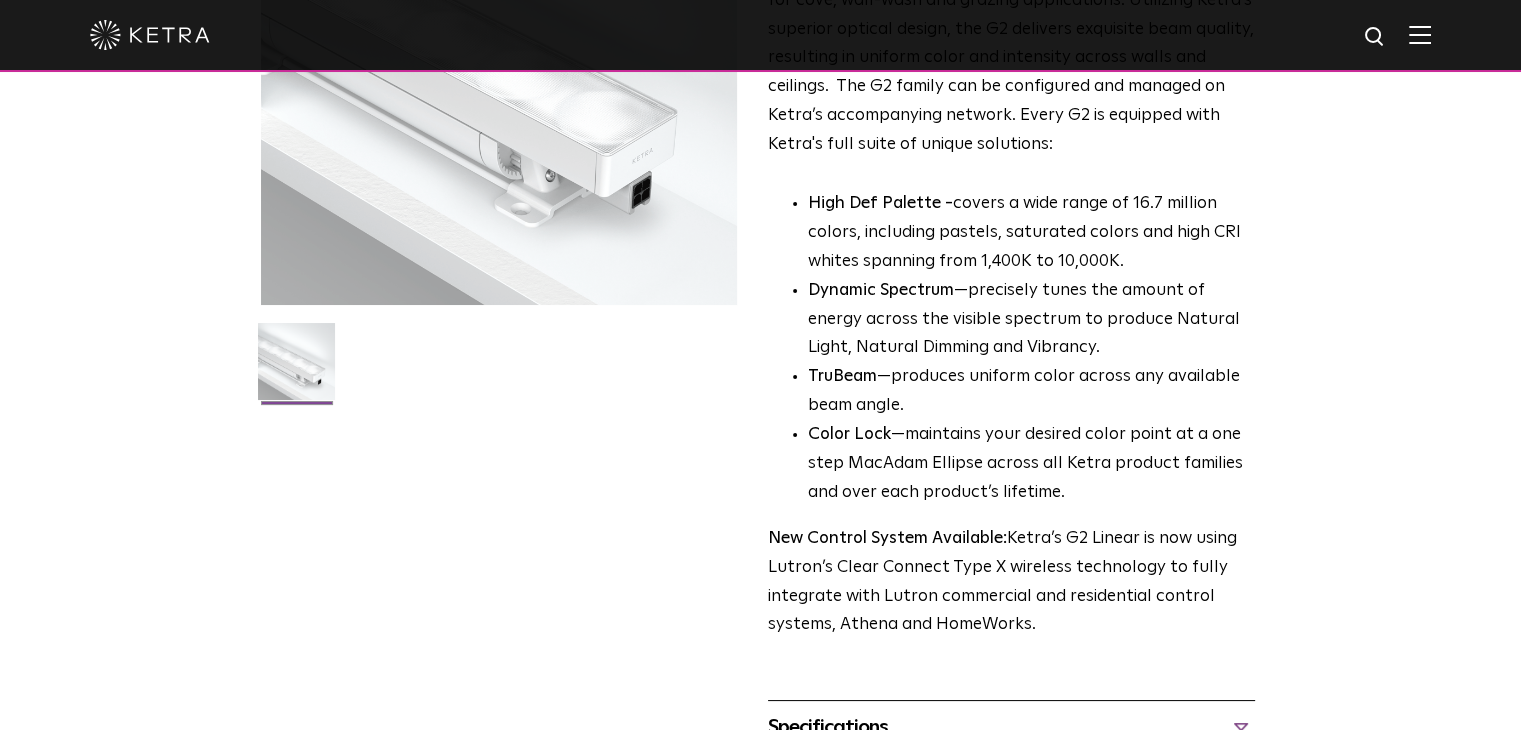 scroll, scrollTop: 0, scrollLeft: 0, axis: both 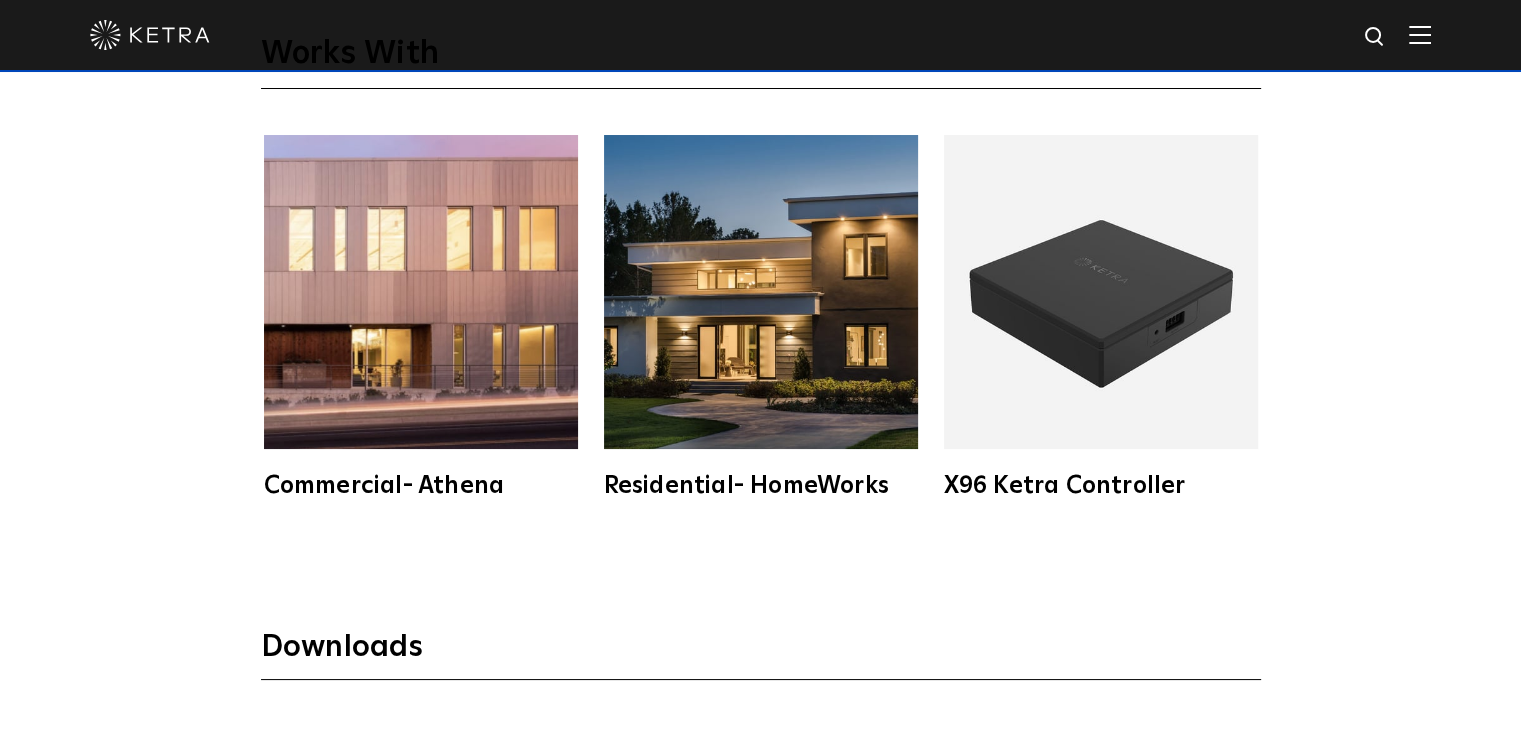 click at bounding box center [1101, 292] 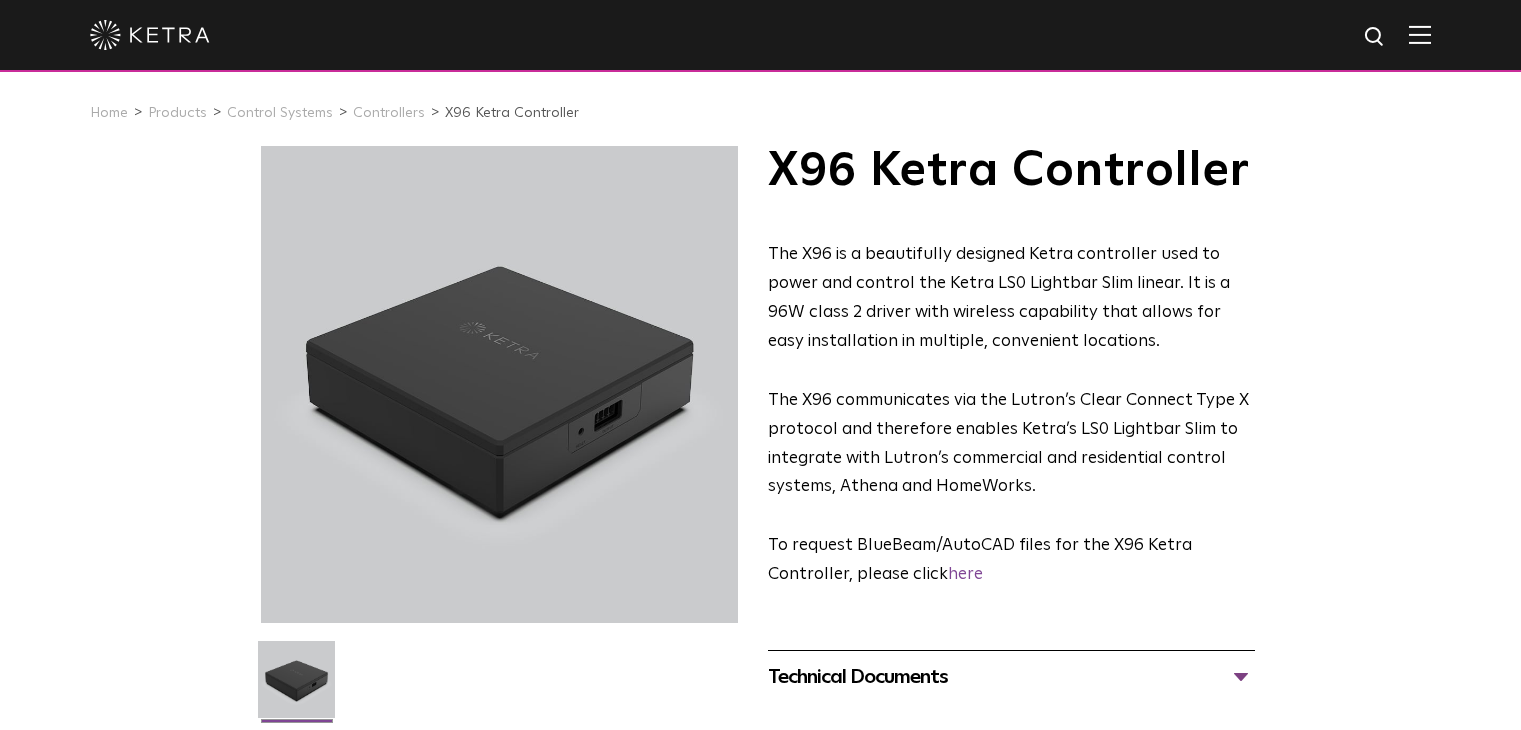 scroll, scrollTop: 0, scrollLeft: 0, axis: both 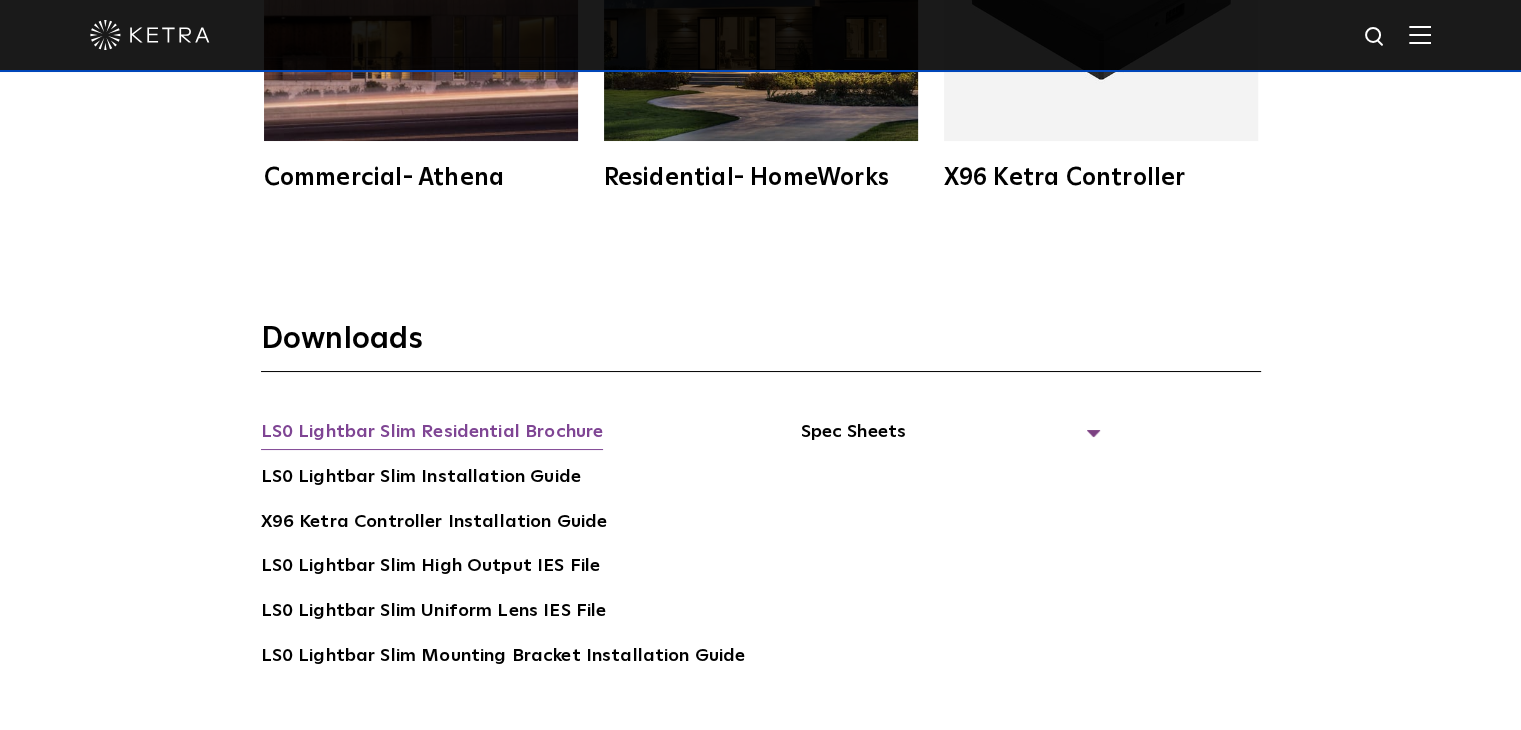 click on "LS0 Lightbar Slim Residential Brochure" at bounding box center [432, 434] 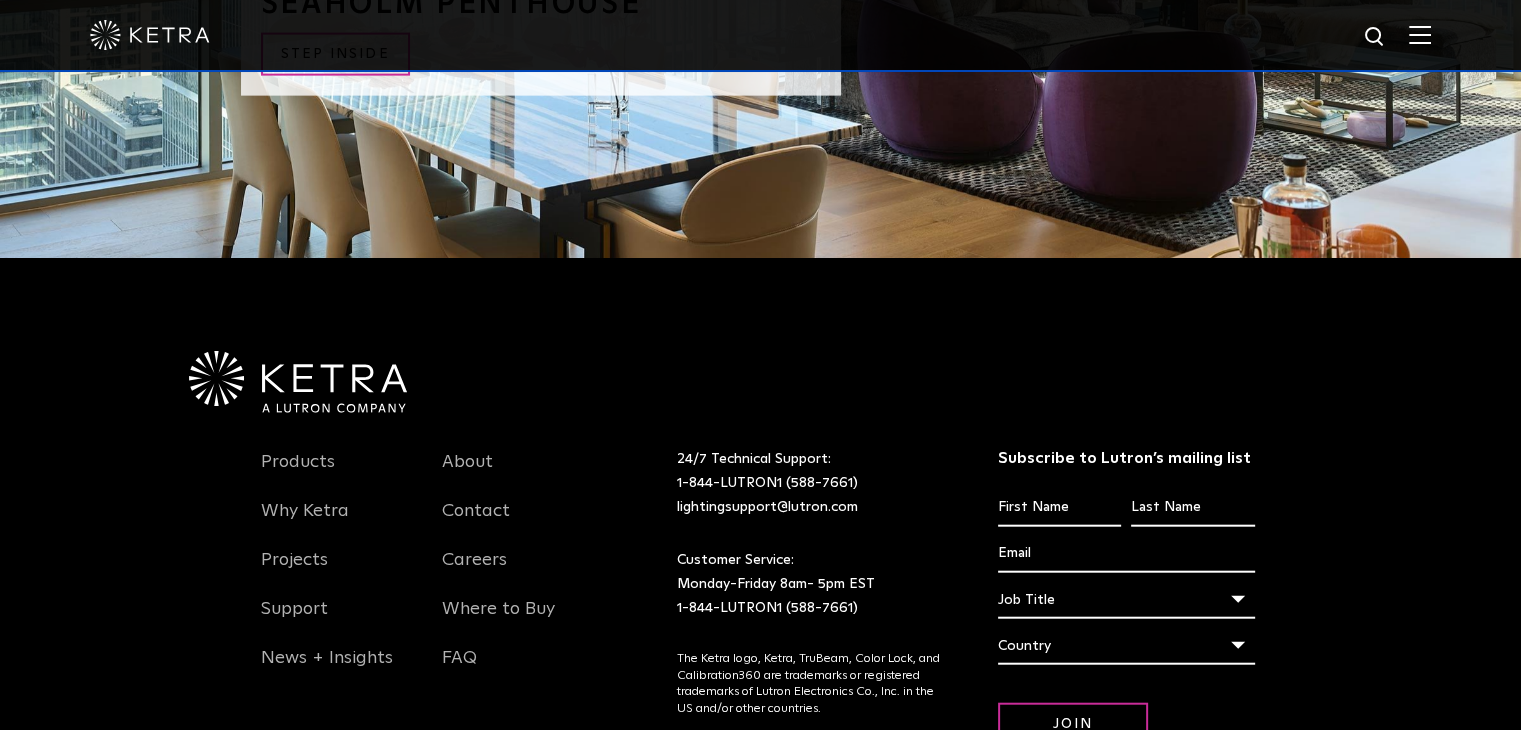 scroll, scrollTop: 4815, scrollLeft: 0, axis: vertical 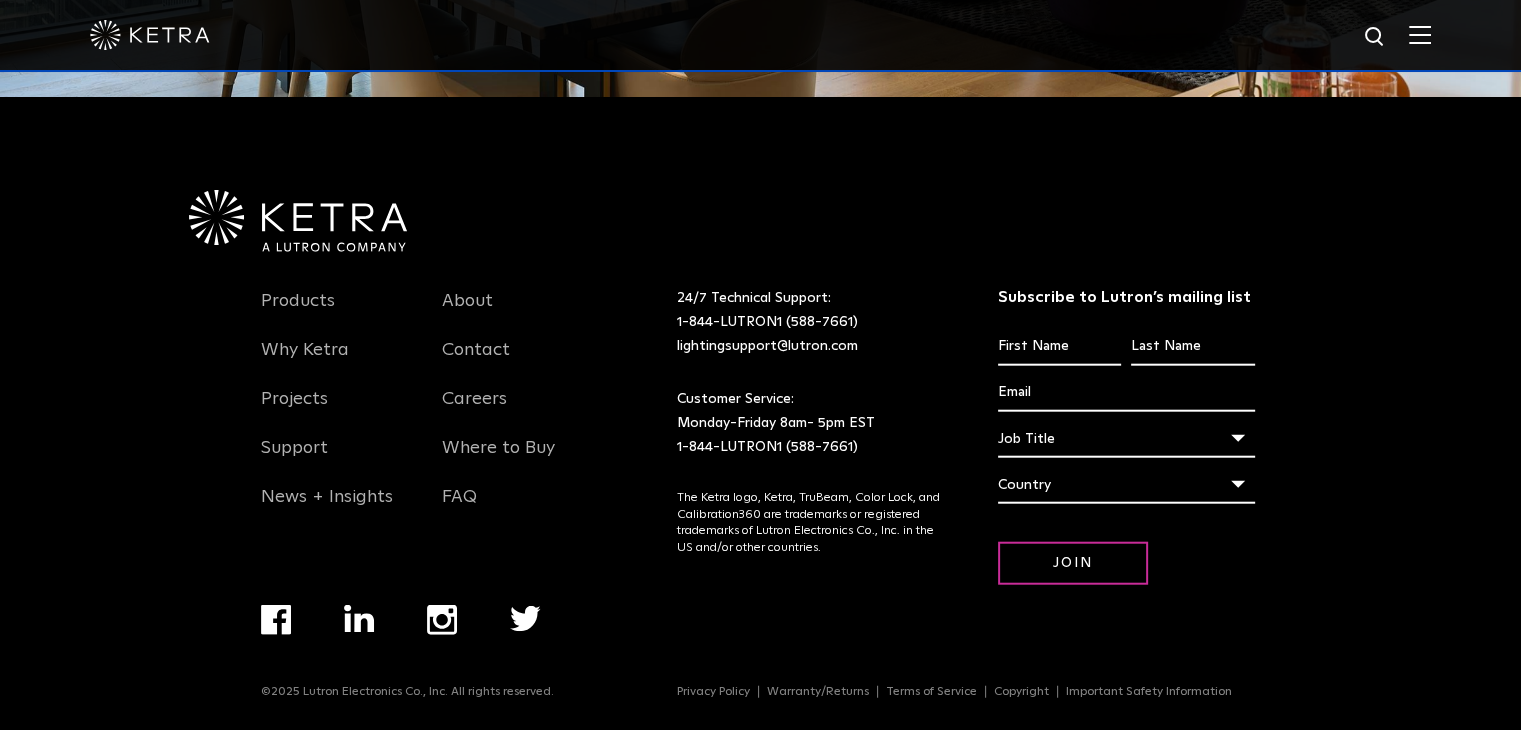 click on "Products
Why Ketra
Projects
Support
News + Insights
About
Contact
Careers
Where to Buy
FAQ
Subscribe to Lutron’s mailing list
[FIRST] [LAST] [EMAIL] [JOB TITLE] [JOB TITLE] Architect Contractor End-User Facility Manager Interior Designer Lighting Designer Lighting Representative Manufacturer MEP Residential Dealer Other [JOB TITLE] [JOB TITLE] Architect Contractor End-User Facility Manager Interior Designer Lighting Designer Lighting Representative Manufacturer MEP Residential Dealer Other [COUNTRY] [COUNTRY] Afghanistan Aland Islands Albania Algeria American Samoa Andorra Angola Anguilla Antarctica Antigua and Barbuda Argentina Armenia Aruba Australia Austria Azerbaijan Bahamas Bahrain Bangladesh Barbados Belarus Belgium Belize Benin Bermuda Bhutan [COUNTRY]" at bounding box center (761, 468) 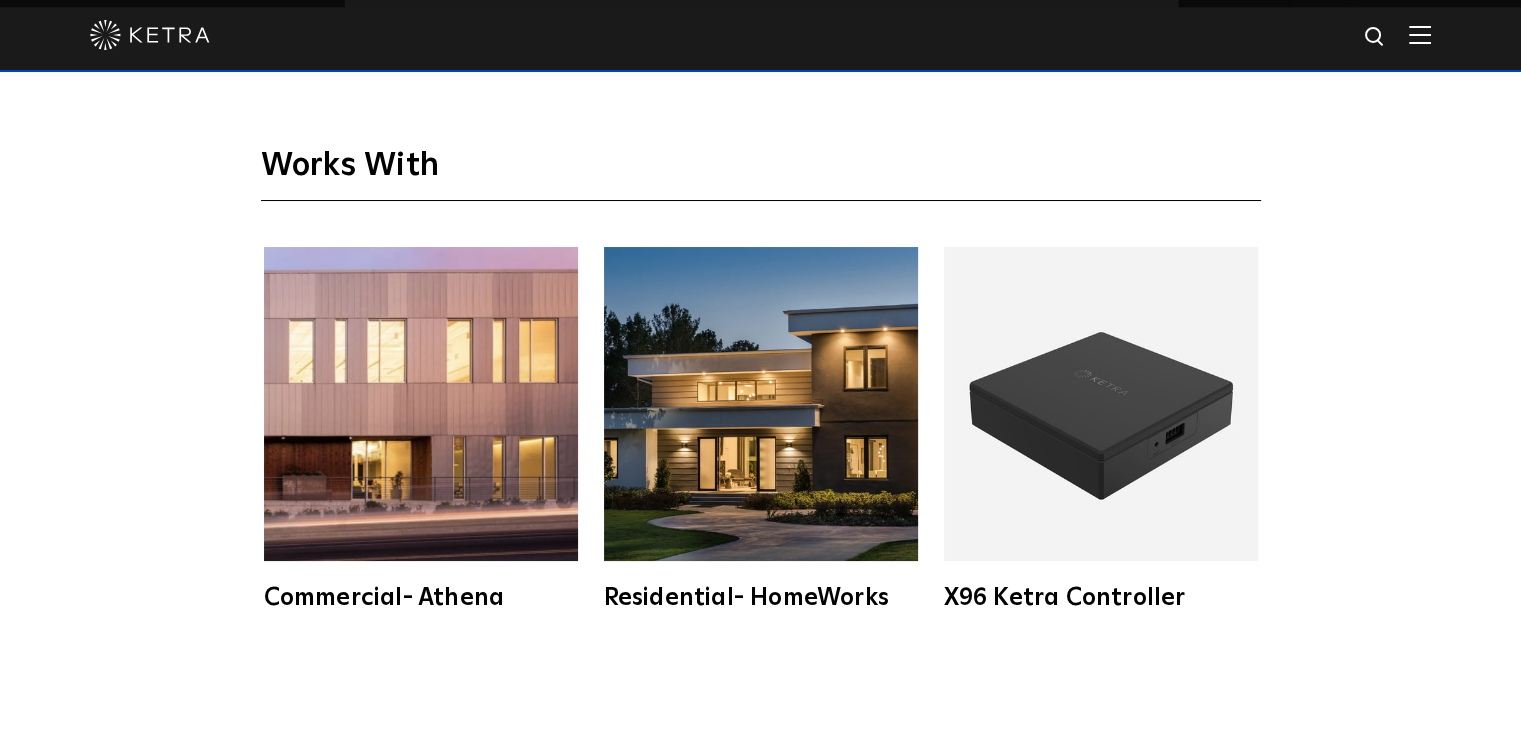 scroll, scrollTop: 2989, scrollLeft: 0, axis: vertical 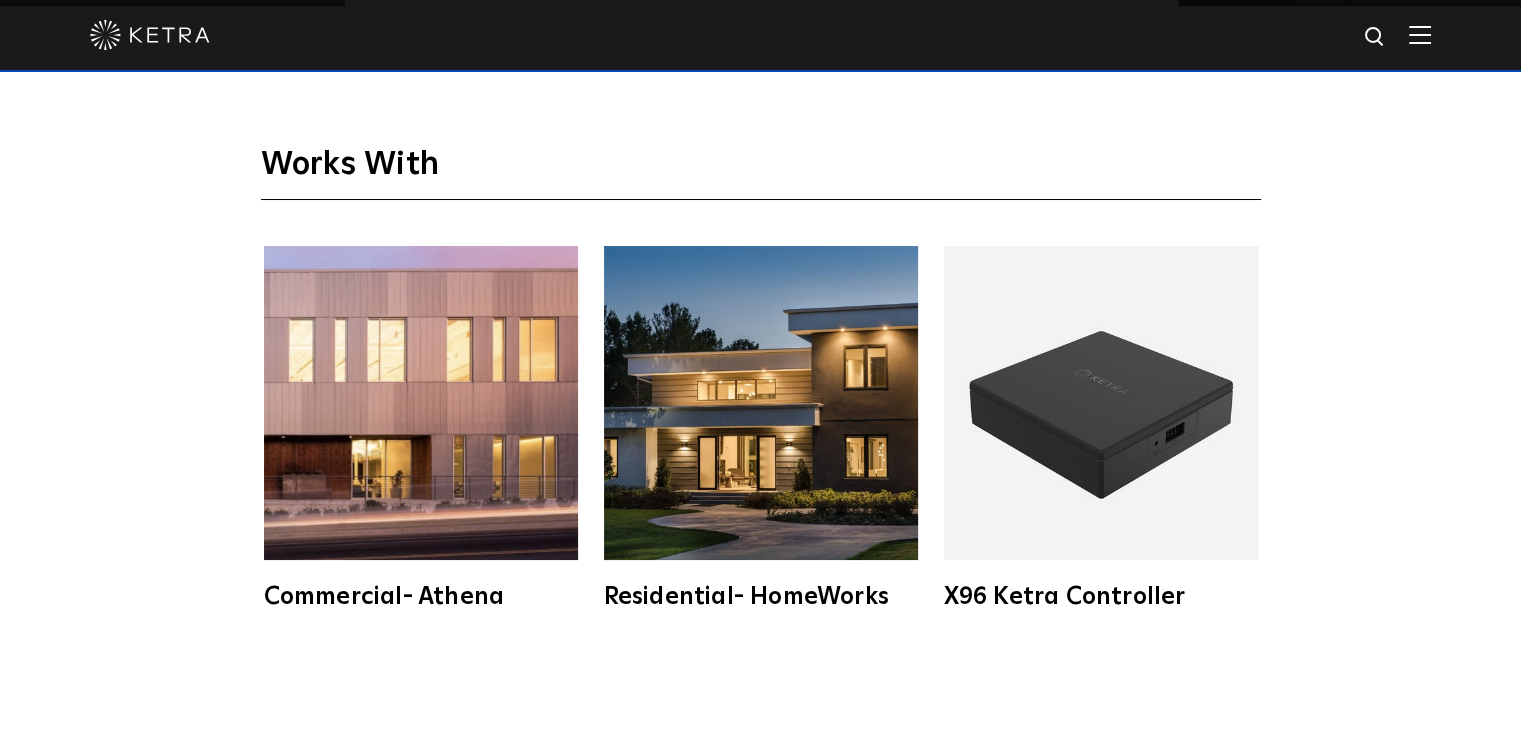 click on "Works With" at bounding box center [761, 172] 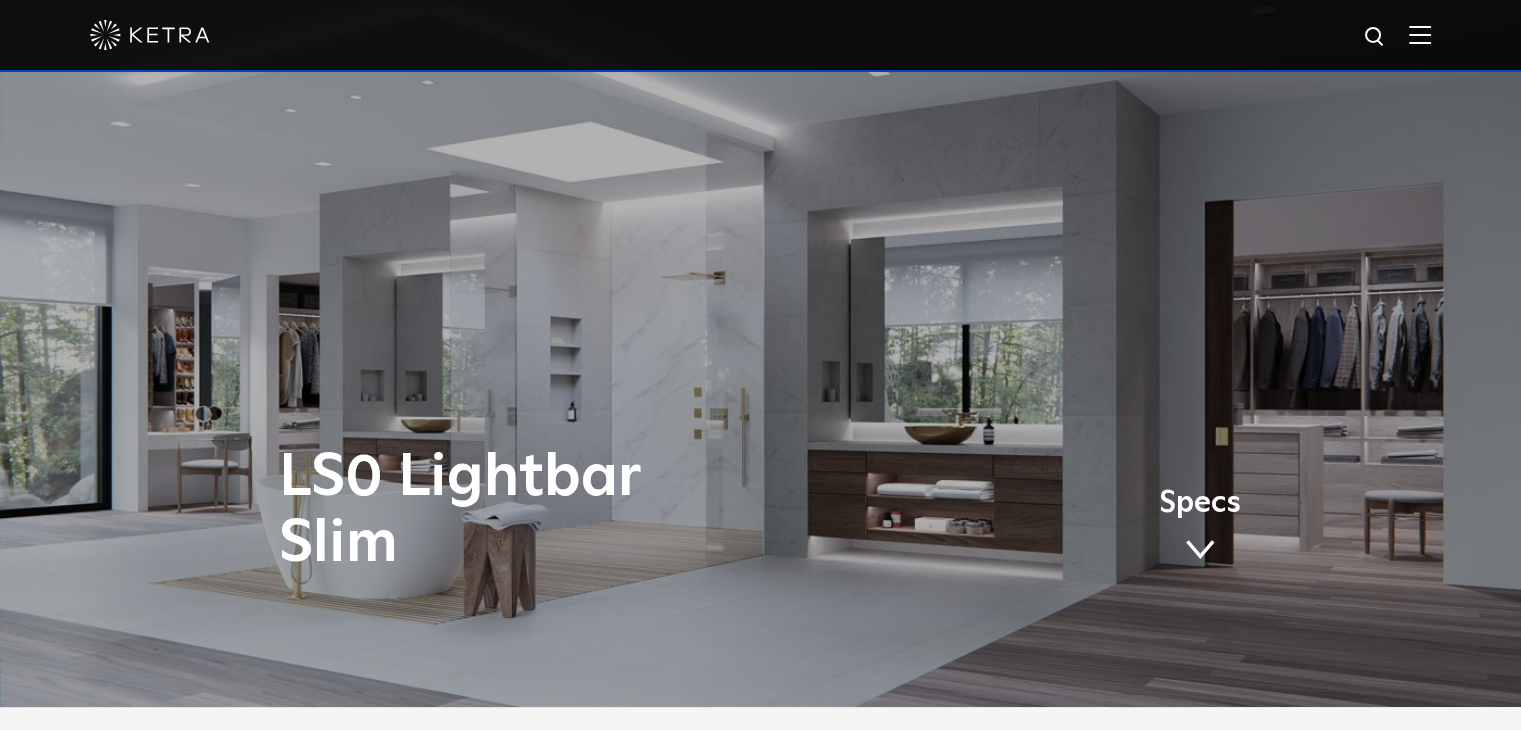 scroll, scrollTop: 0, scrollLeft: 0, axis: both 